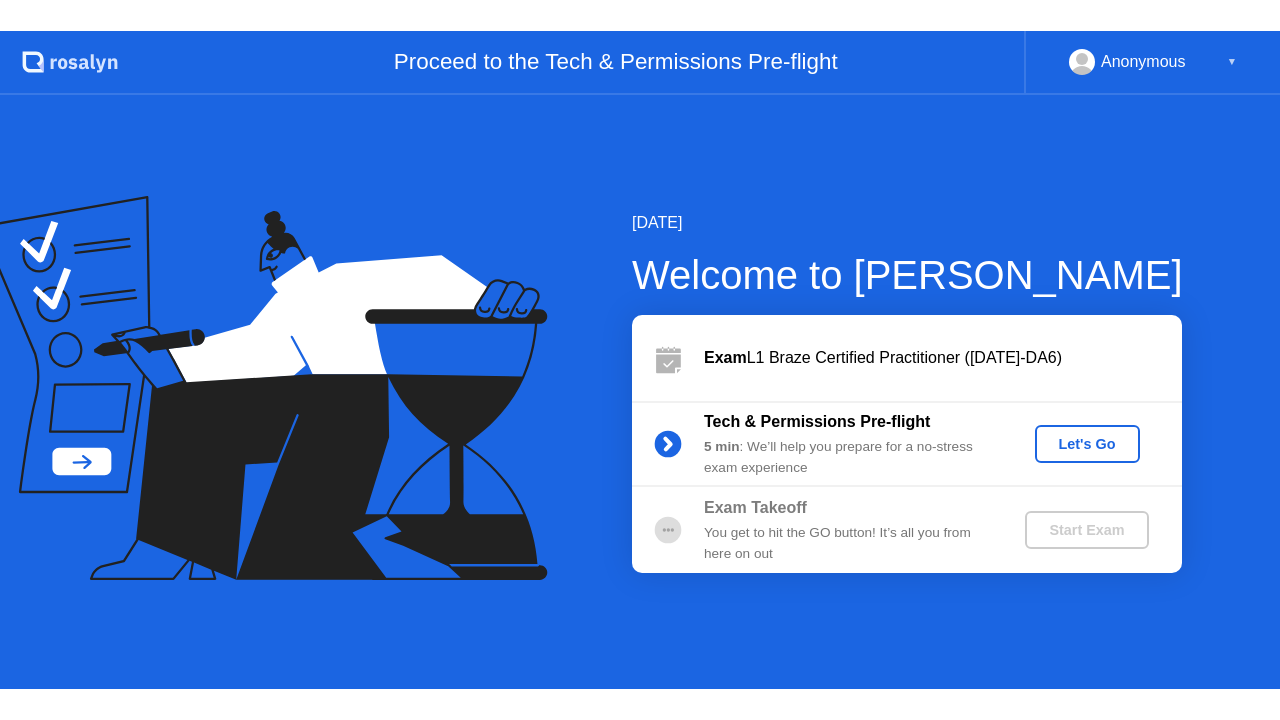 scroll, scrollTop: 0, scrollLeft: 0, axis: both 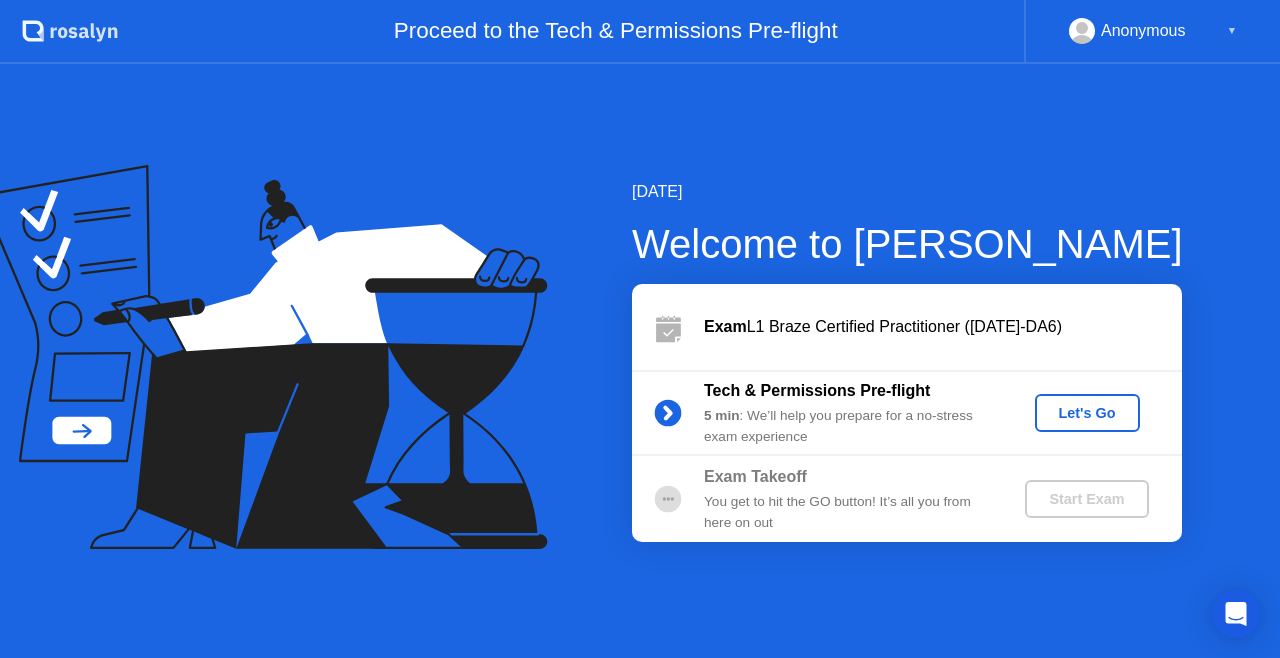 click on "Let's Go" 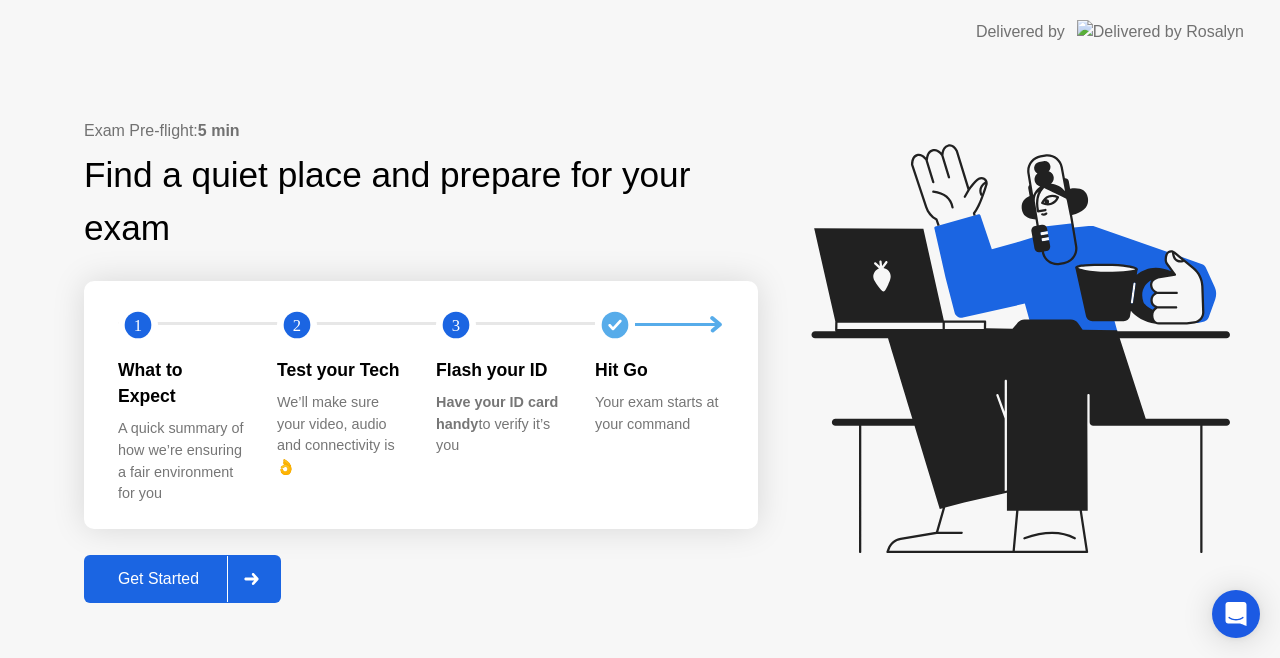 click on "Get Started" 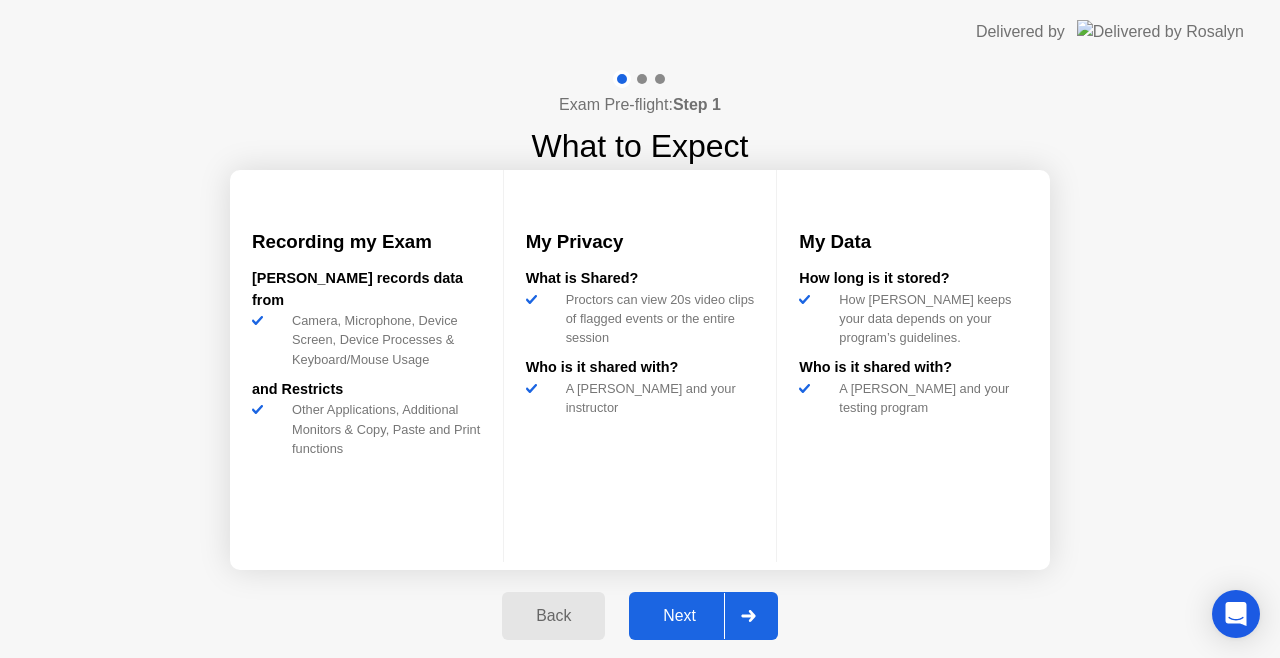 click on "Next" 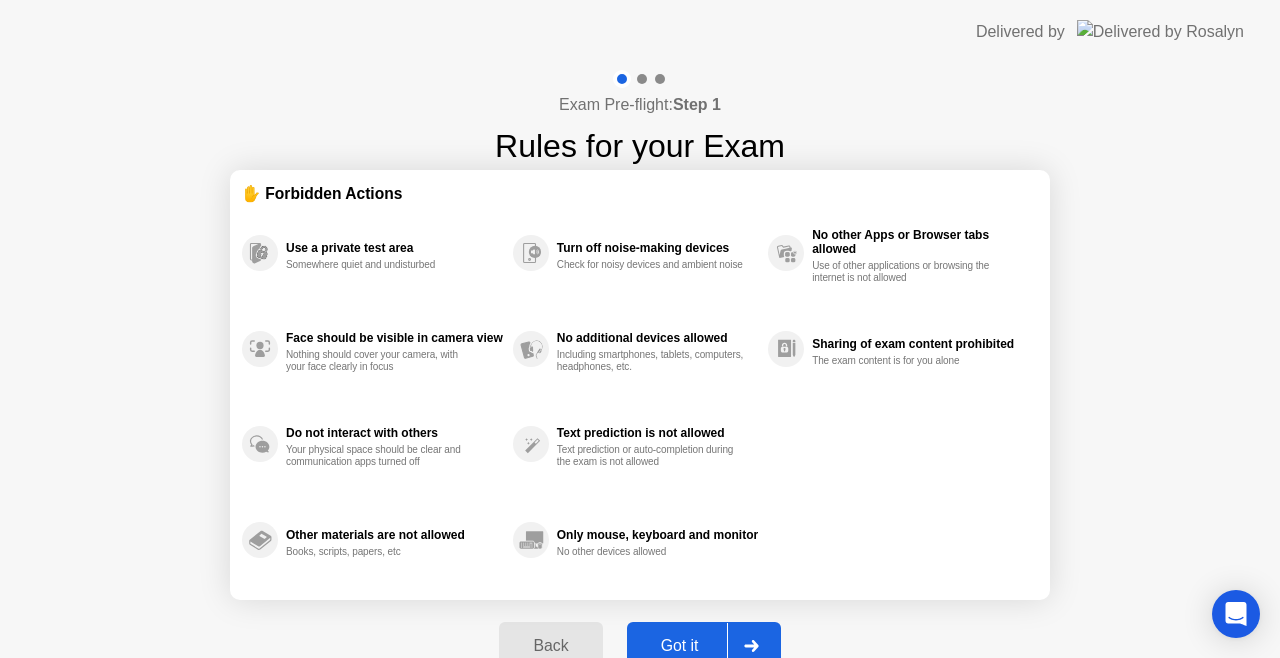 click on "Got it" 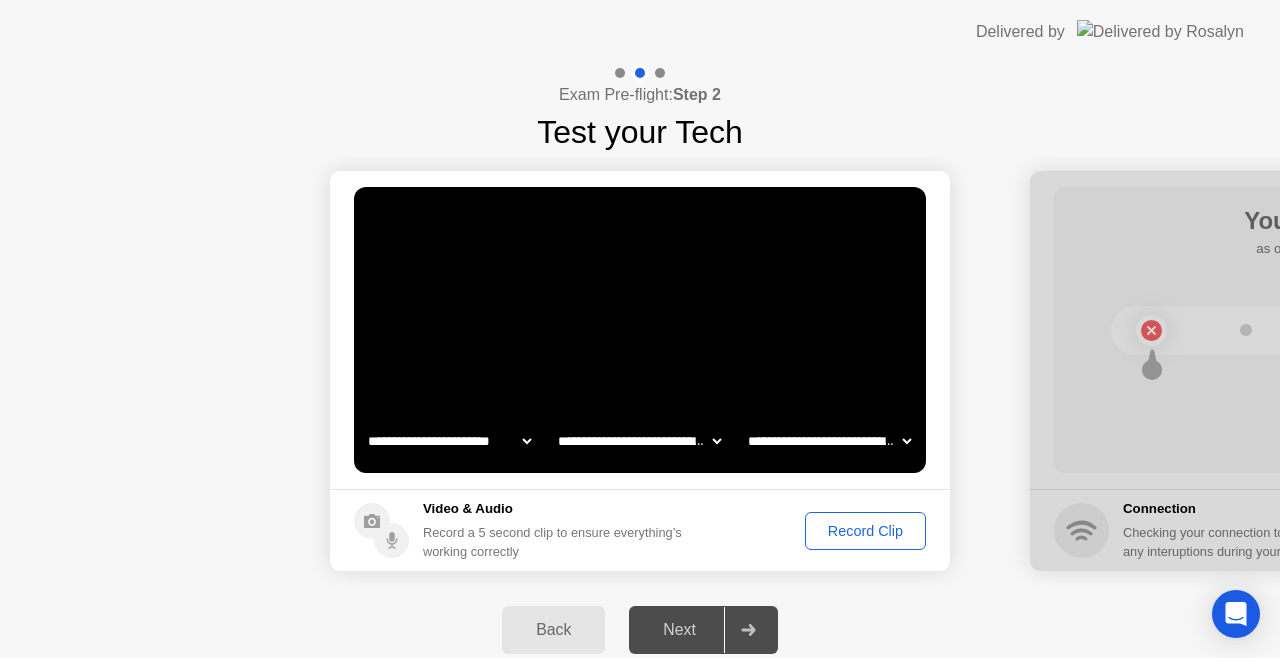 click on "Record Clip" 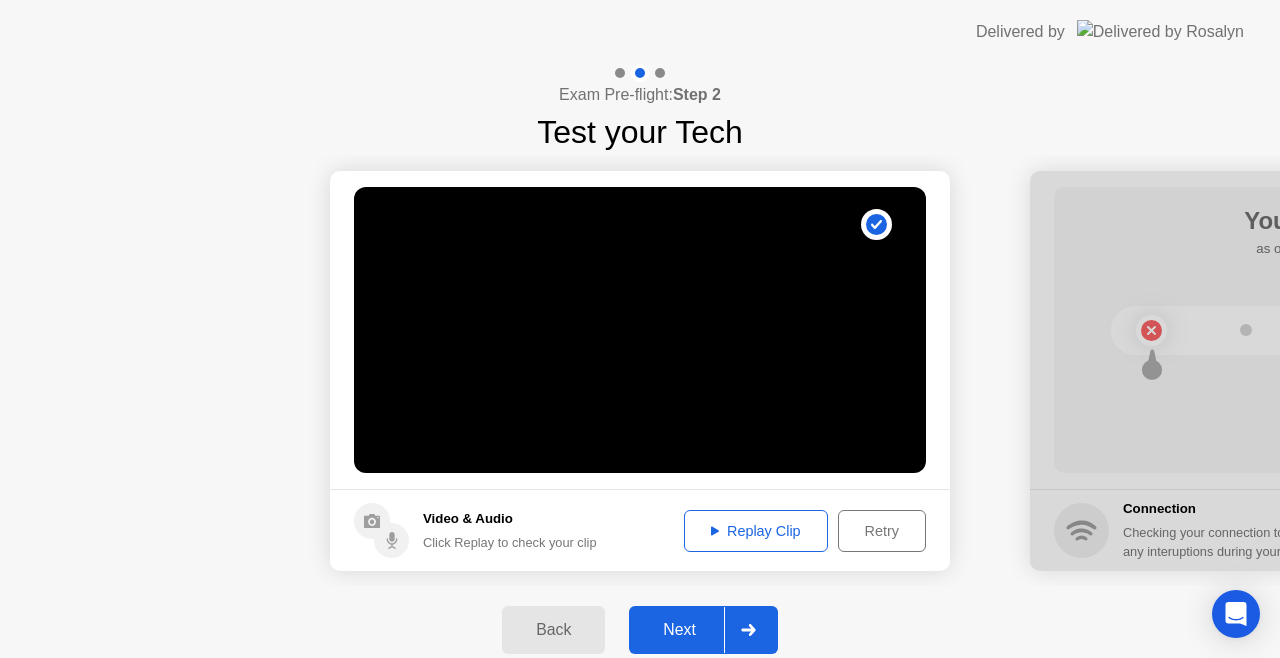 click on "Replay Clip" 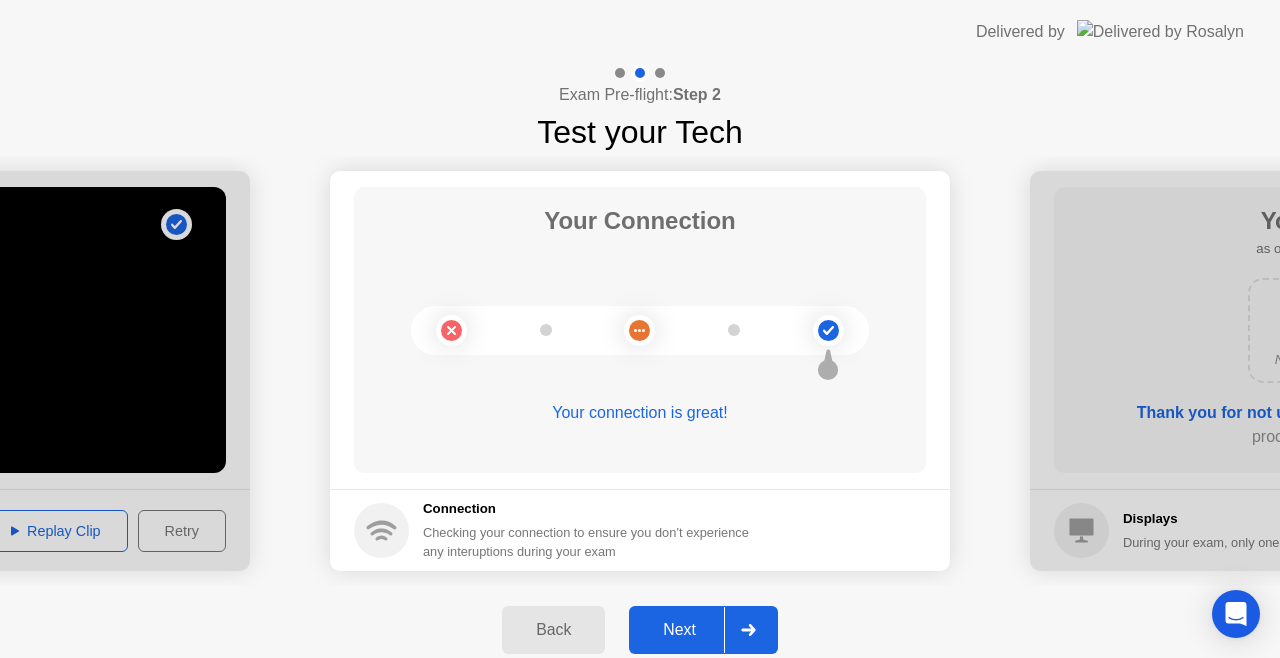 drag, startPoint x: 700, startPoint y: 622, endPoint x: 722, endPoint y: 610, distance: 25.059929 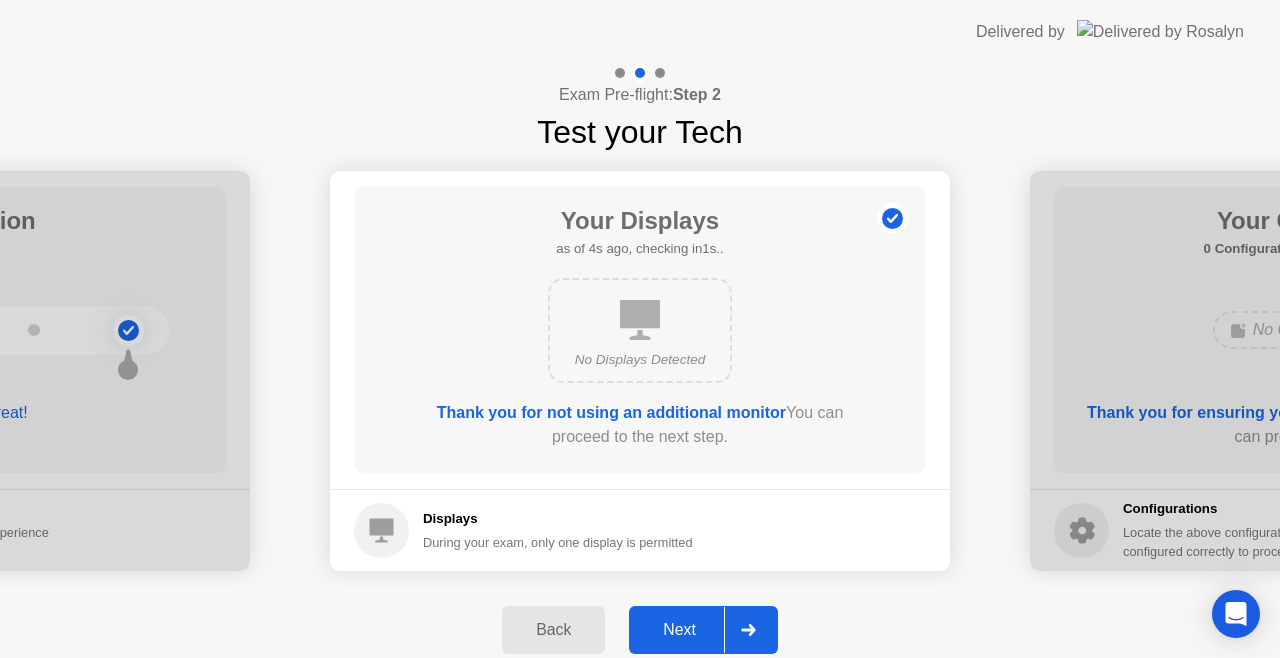 click on "Next" 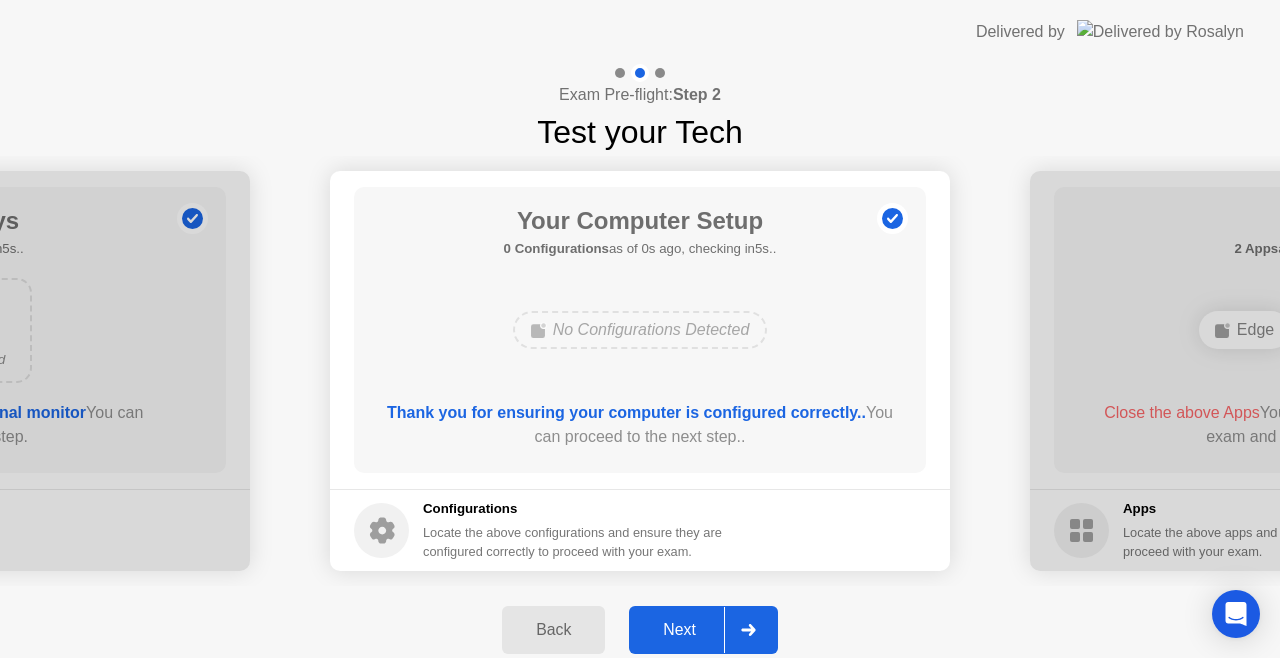 click on "Next" 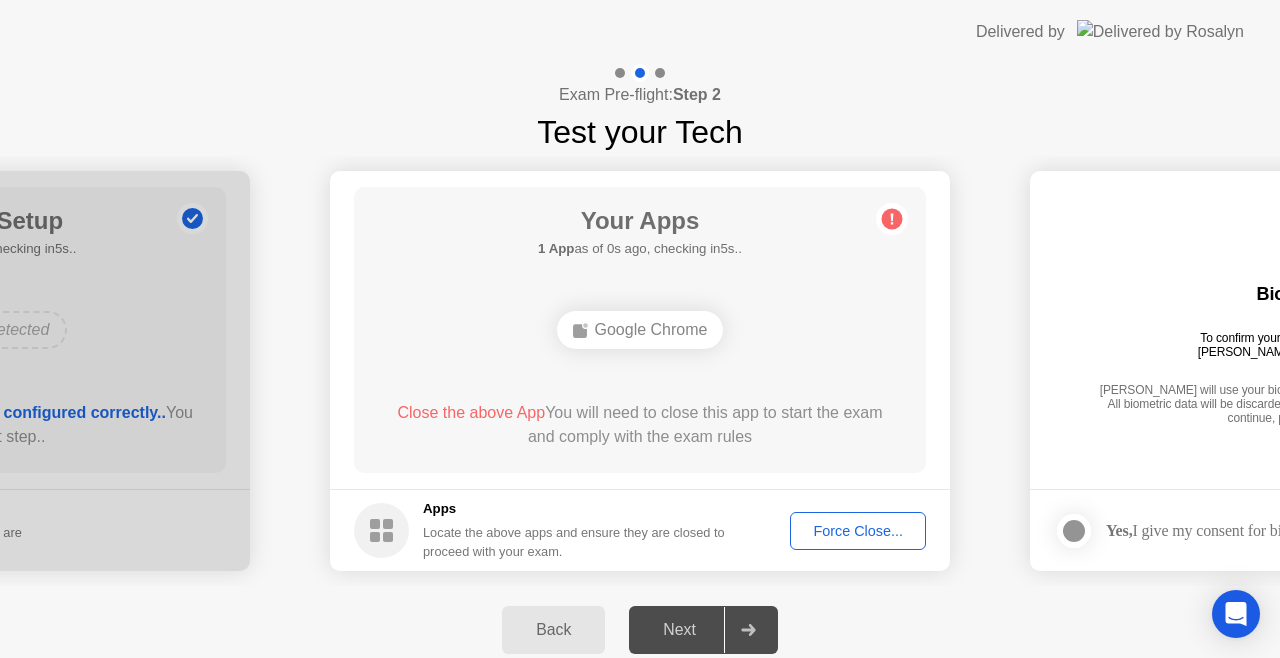 click on "Force Close..." 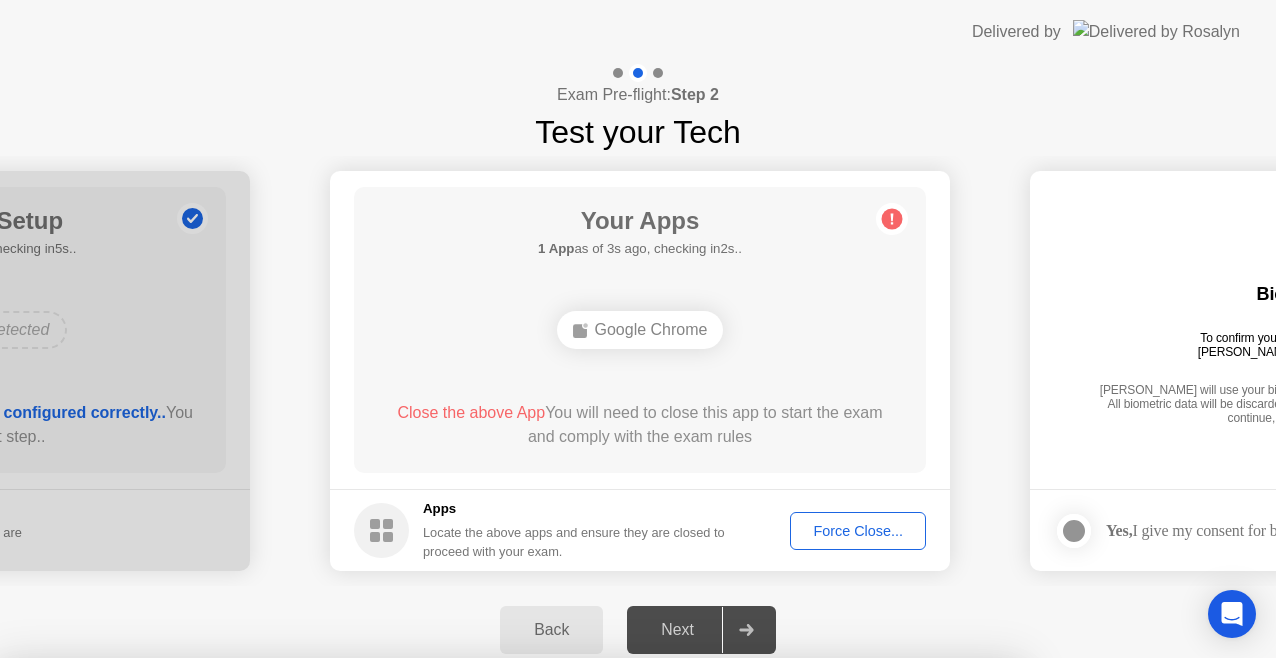 click on "Confirm" at bounding box center (577, 934) 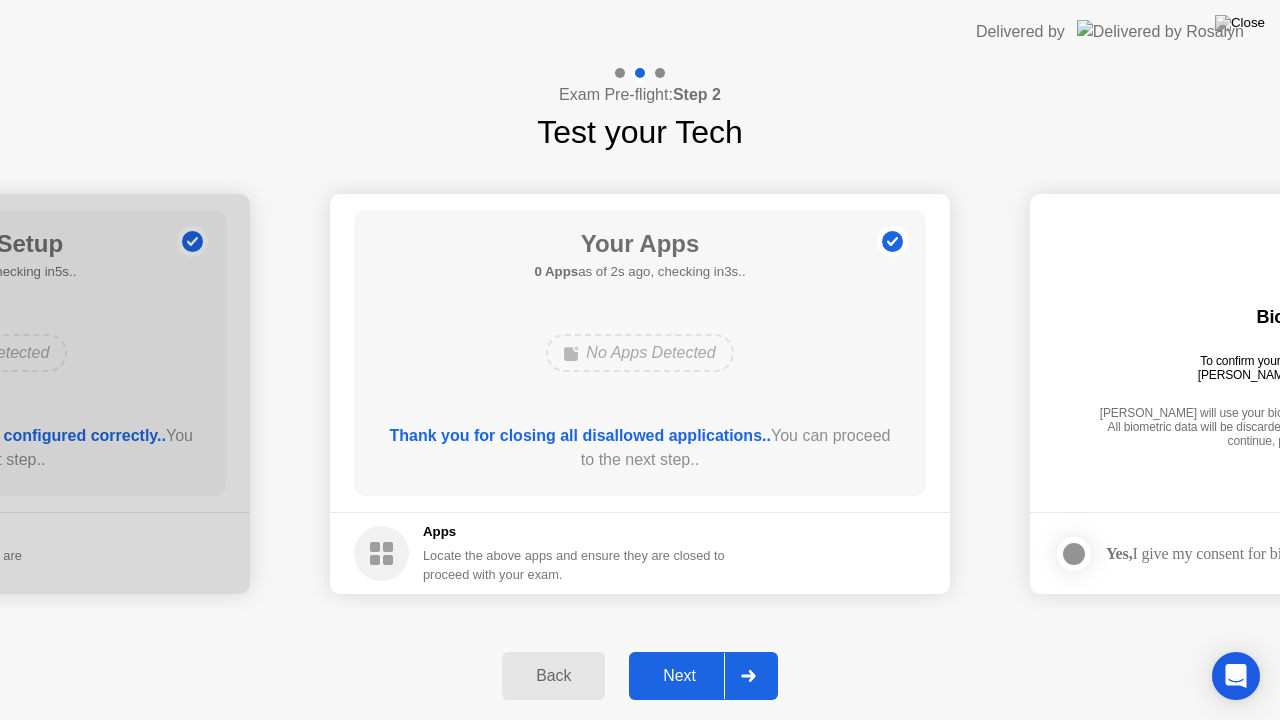 click on "Next" 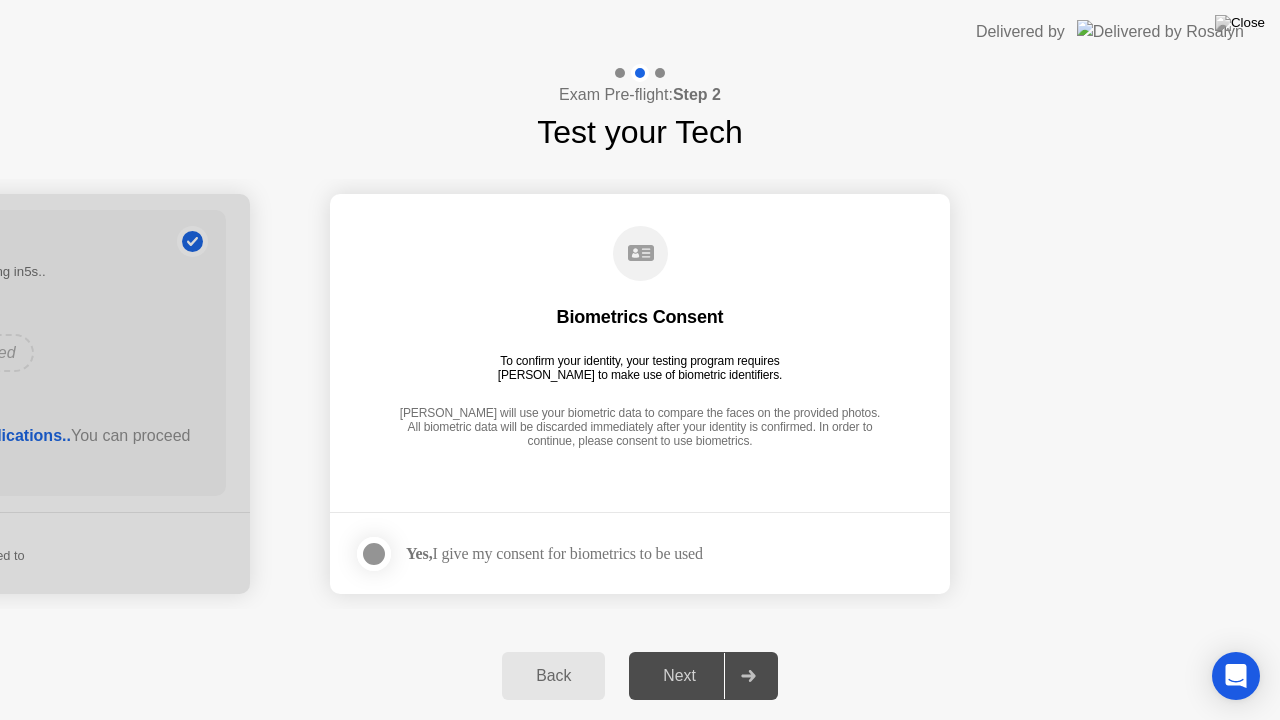 click 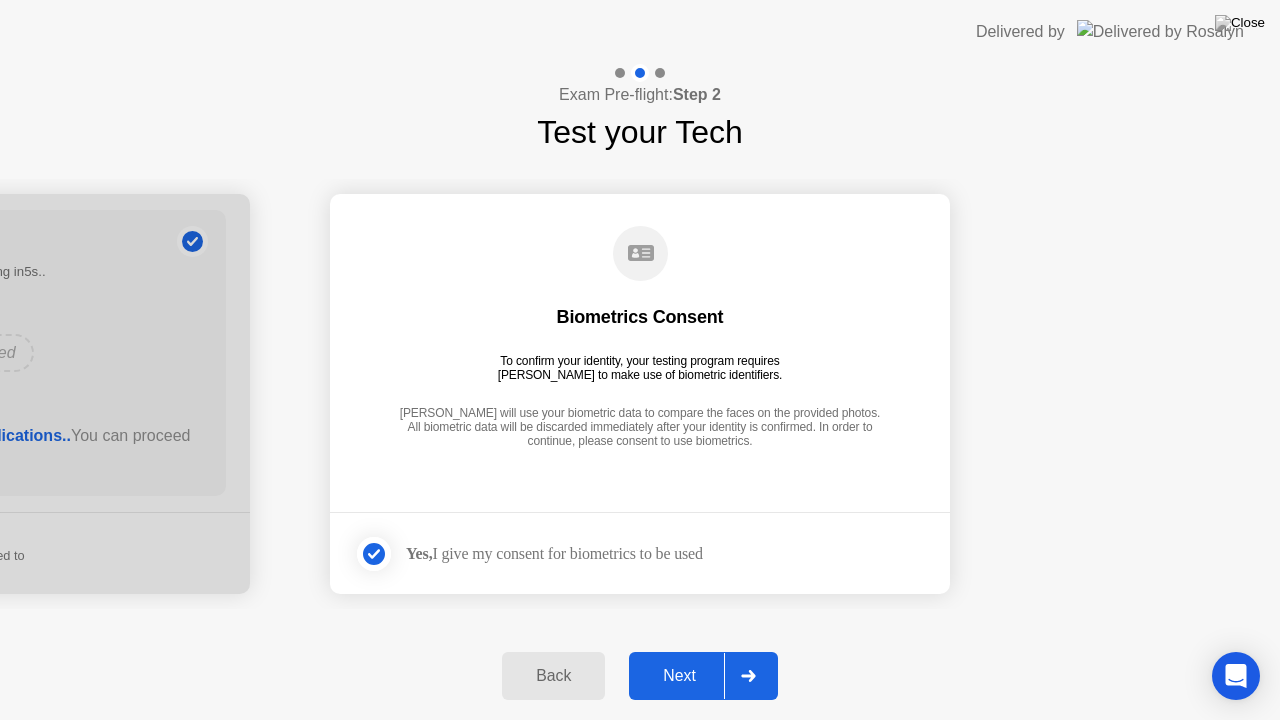 click on "Next" 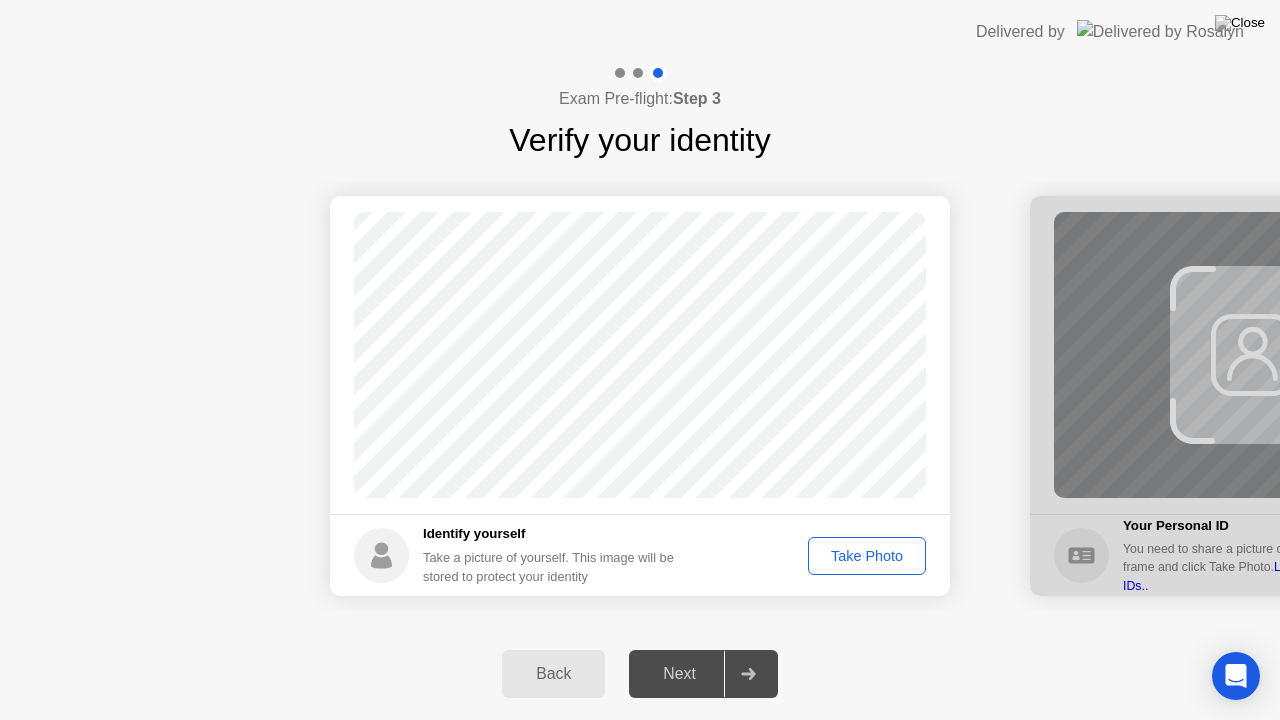 click on "Take Photo" 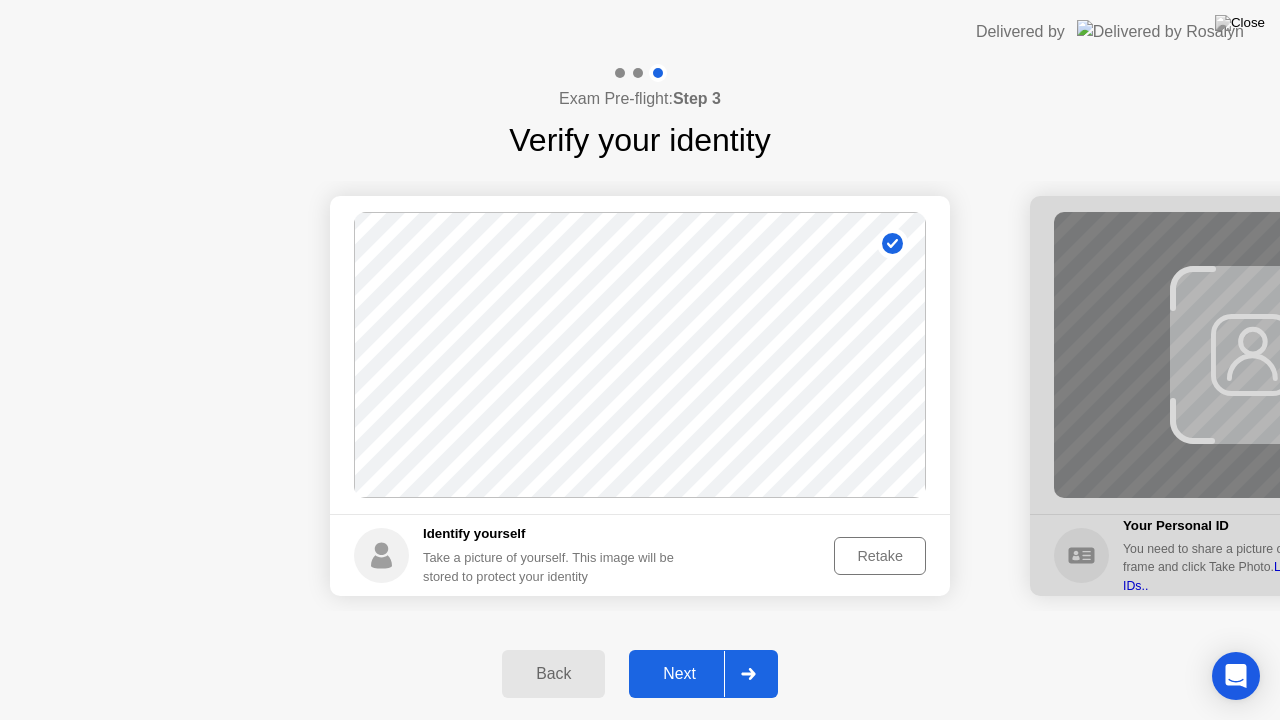click on "Next" 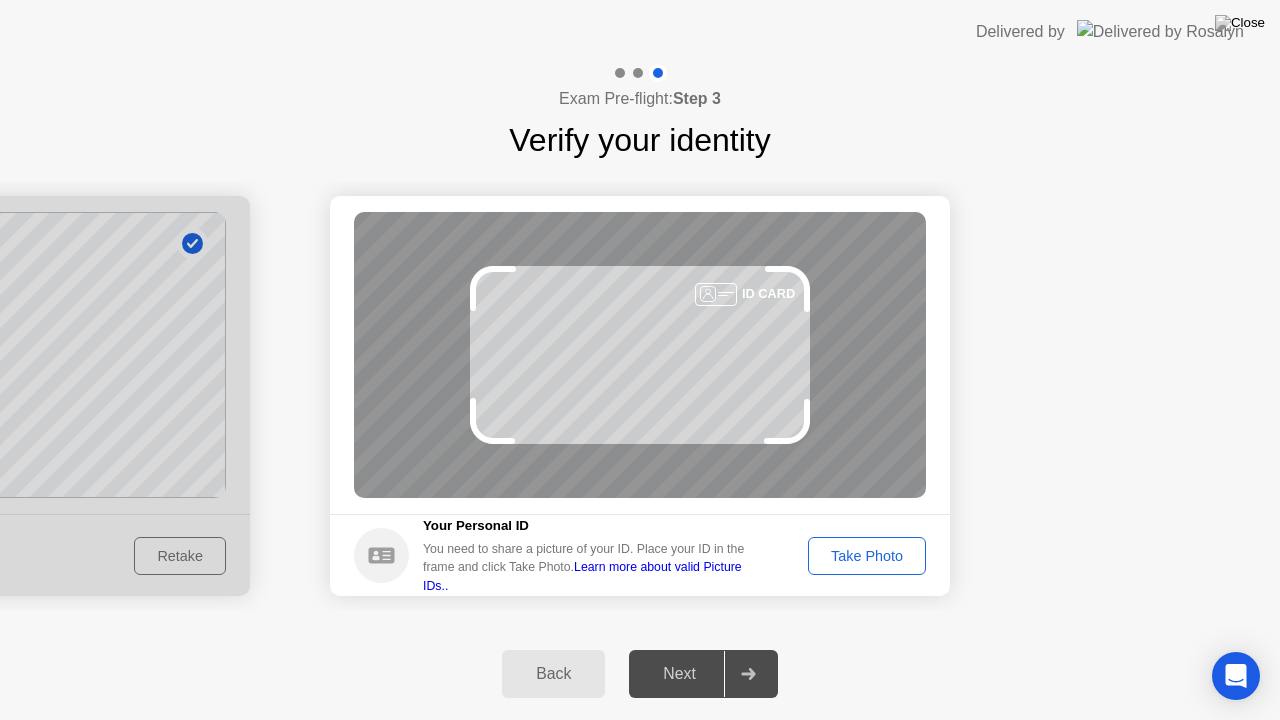 click on "Take Photo" 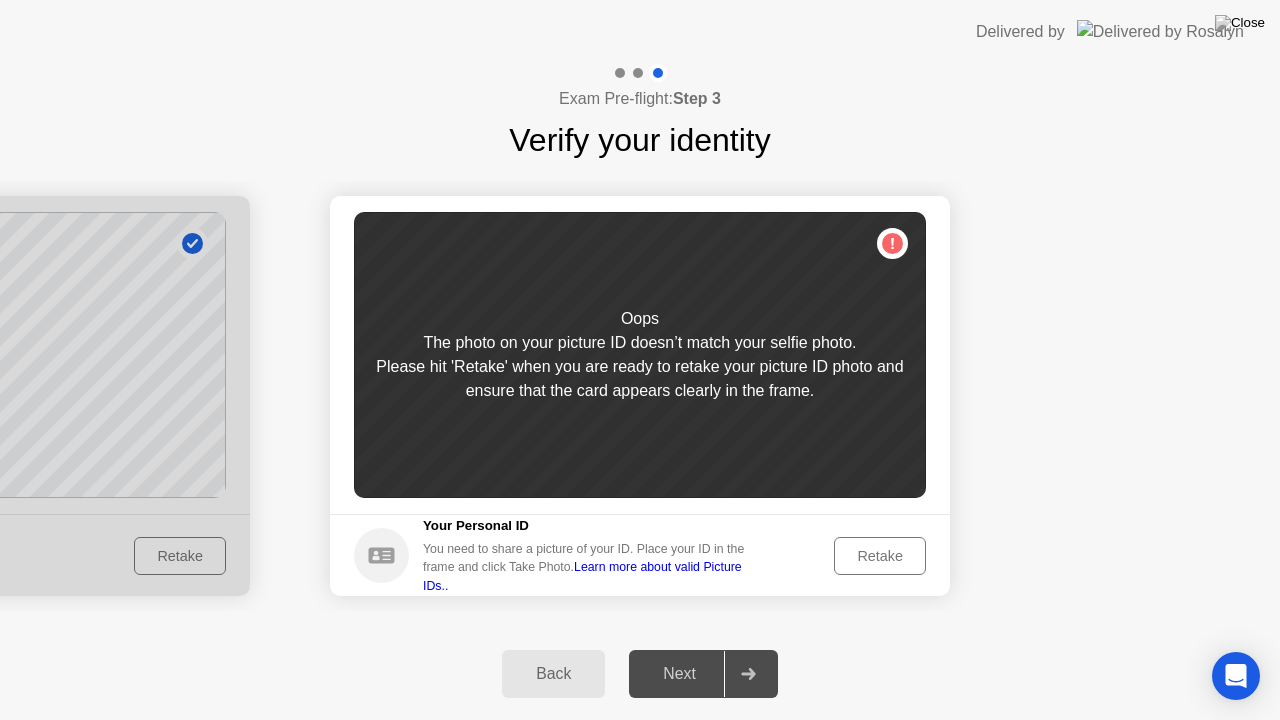 click 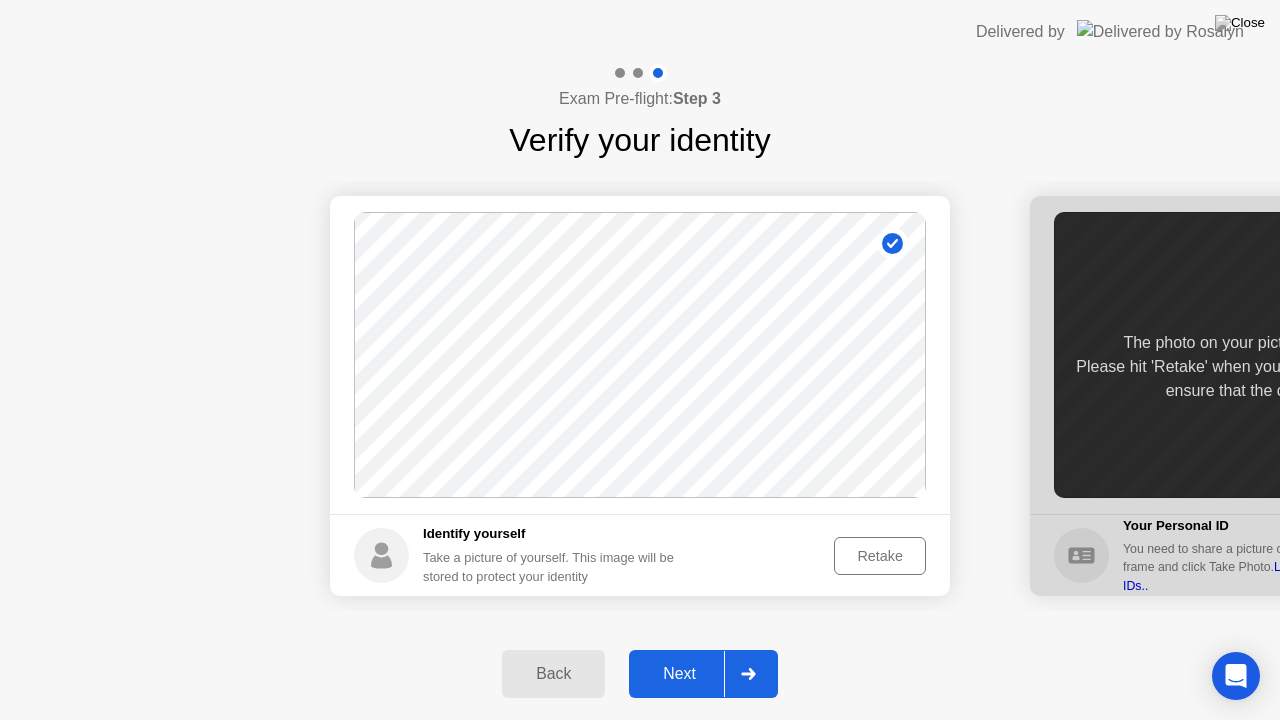 click on "Retake" 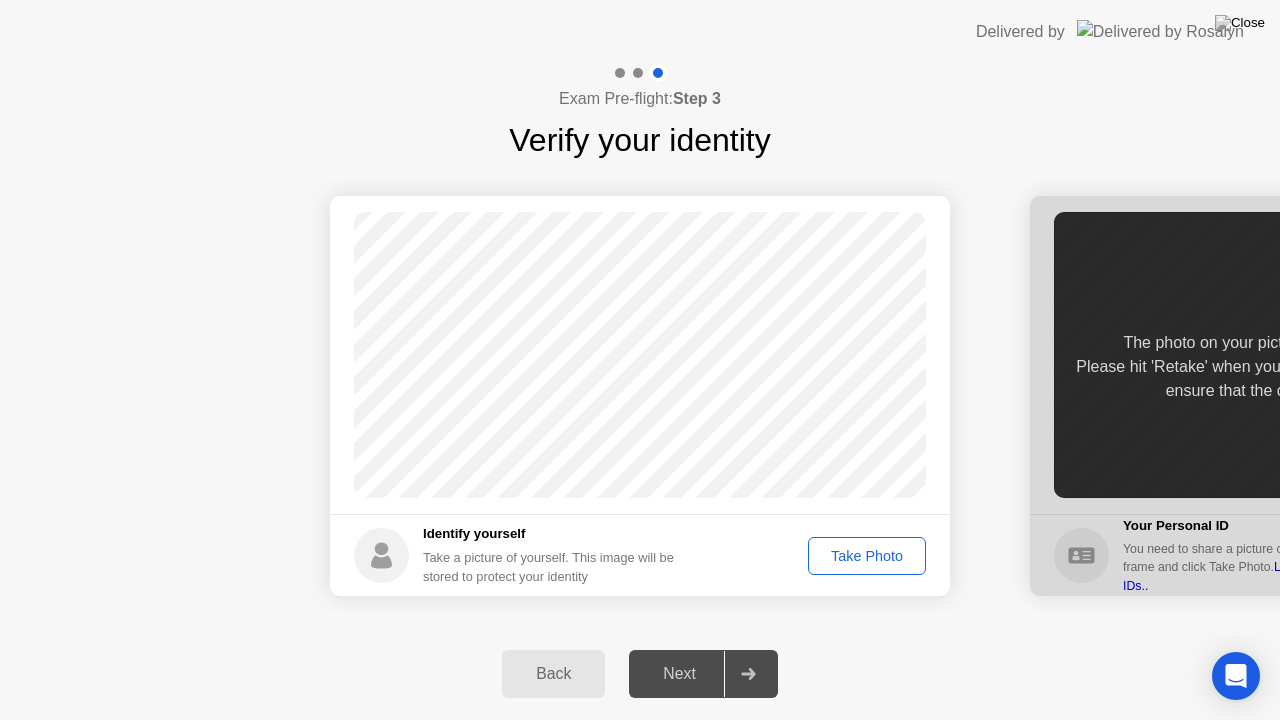 click on "Take Photo" 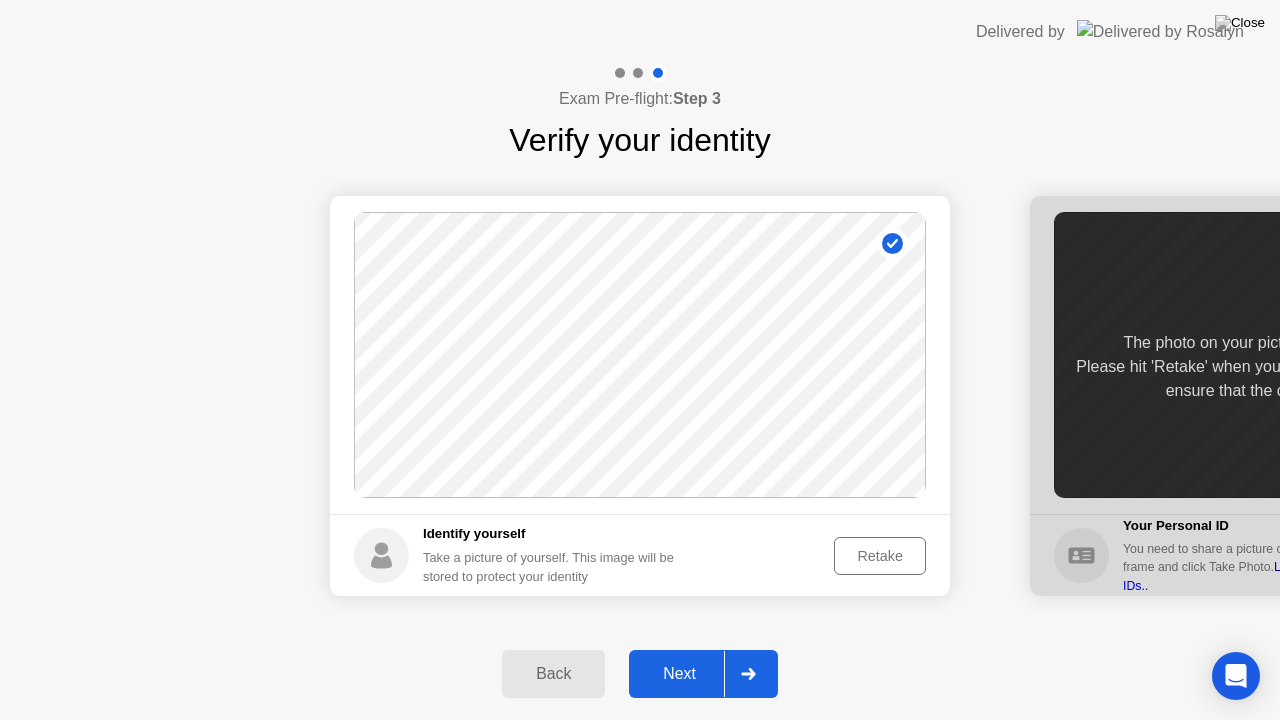 click 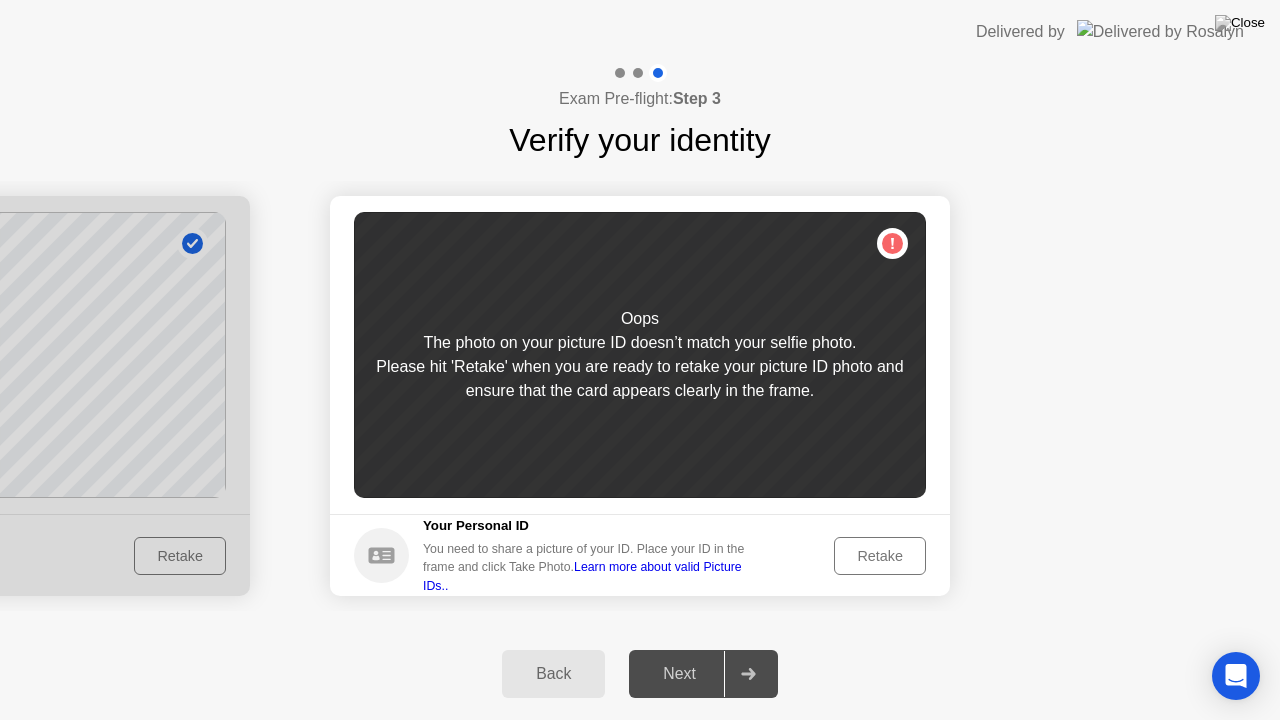 click on "Retake" 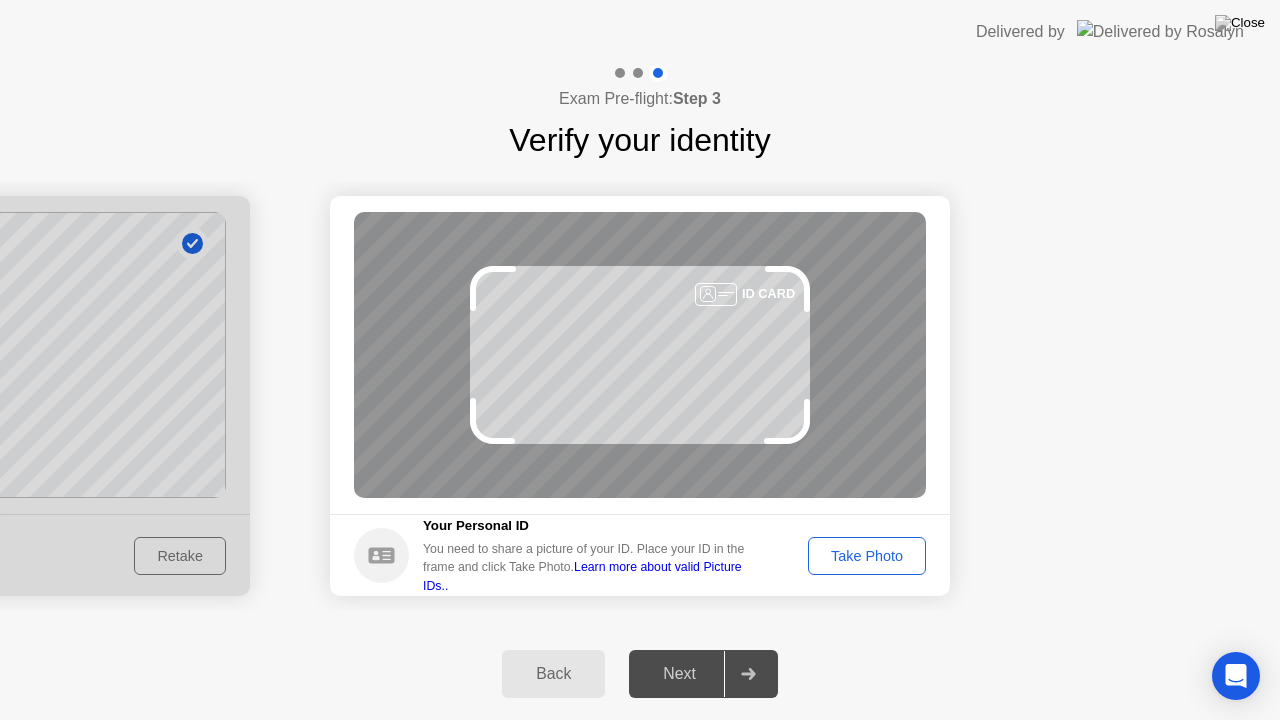 click on "Take Photo" 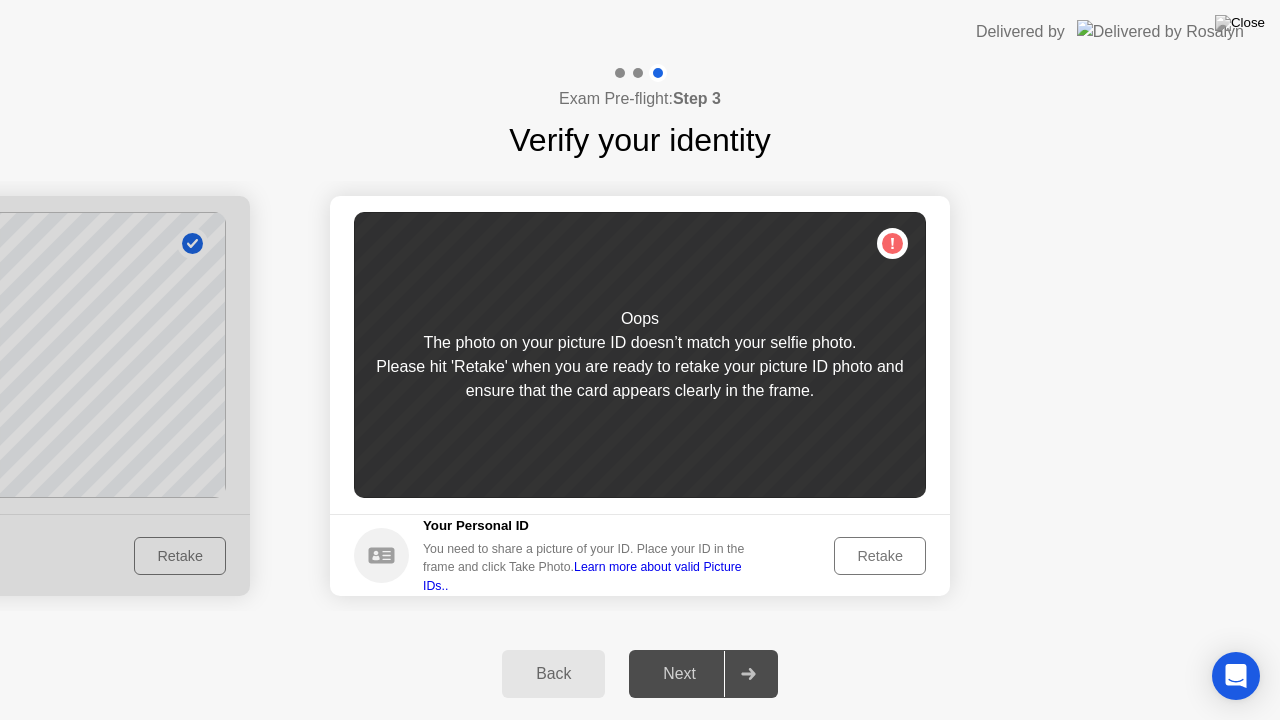 click on "Back" 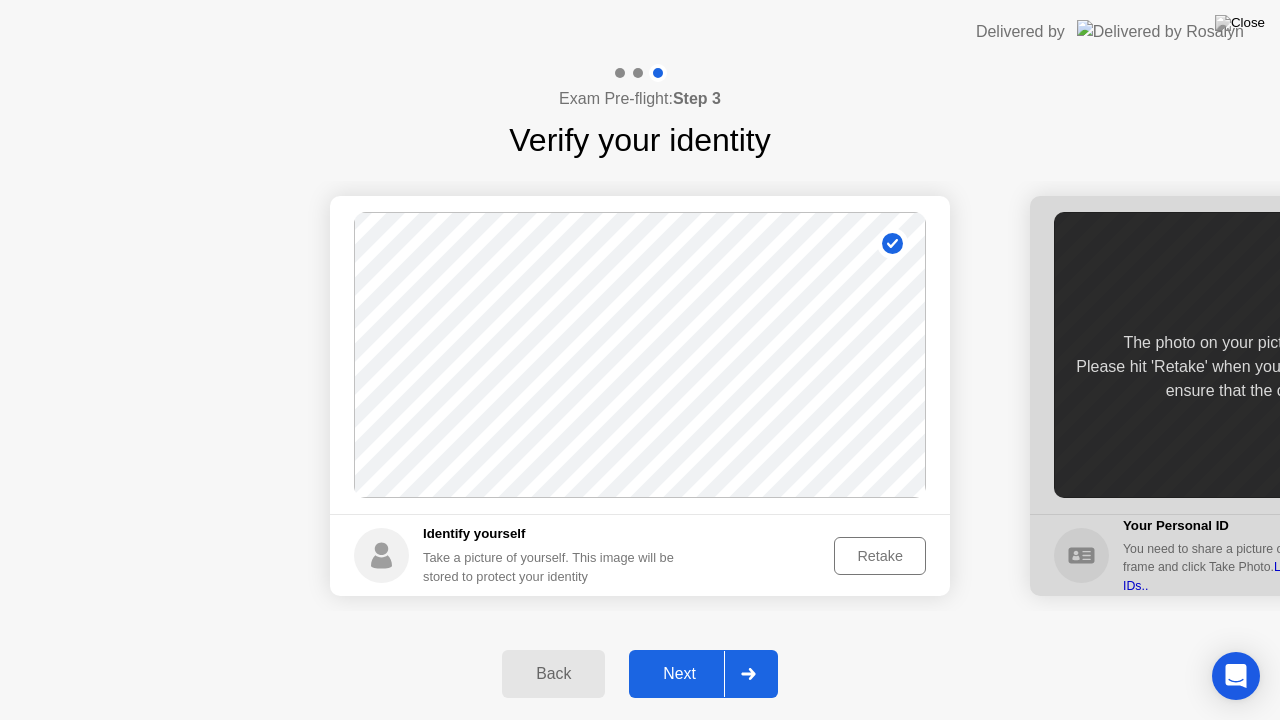 click on "Retake" 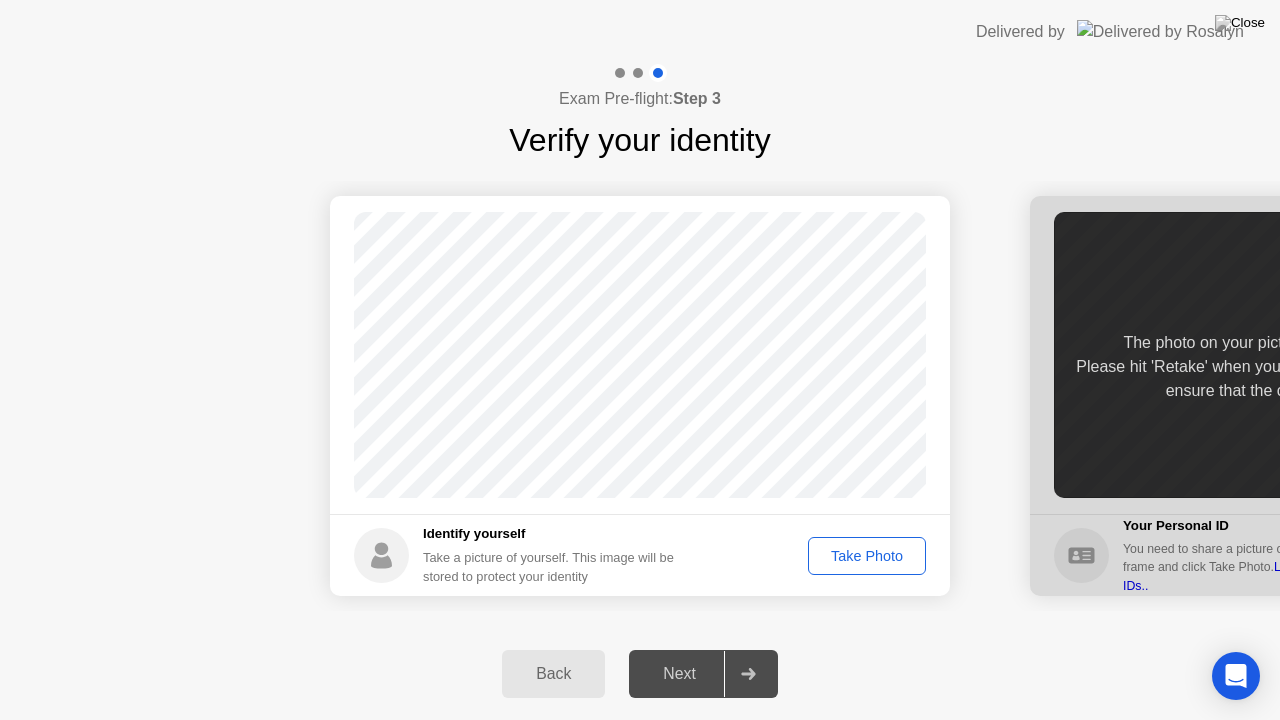click on "Take Photo" 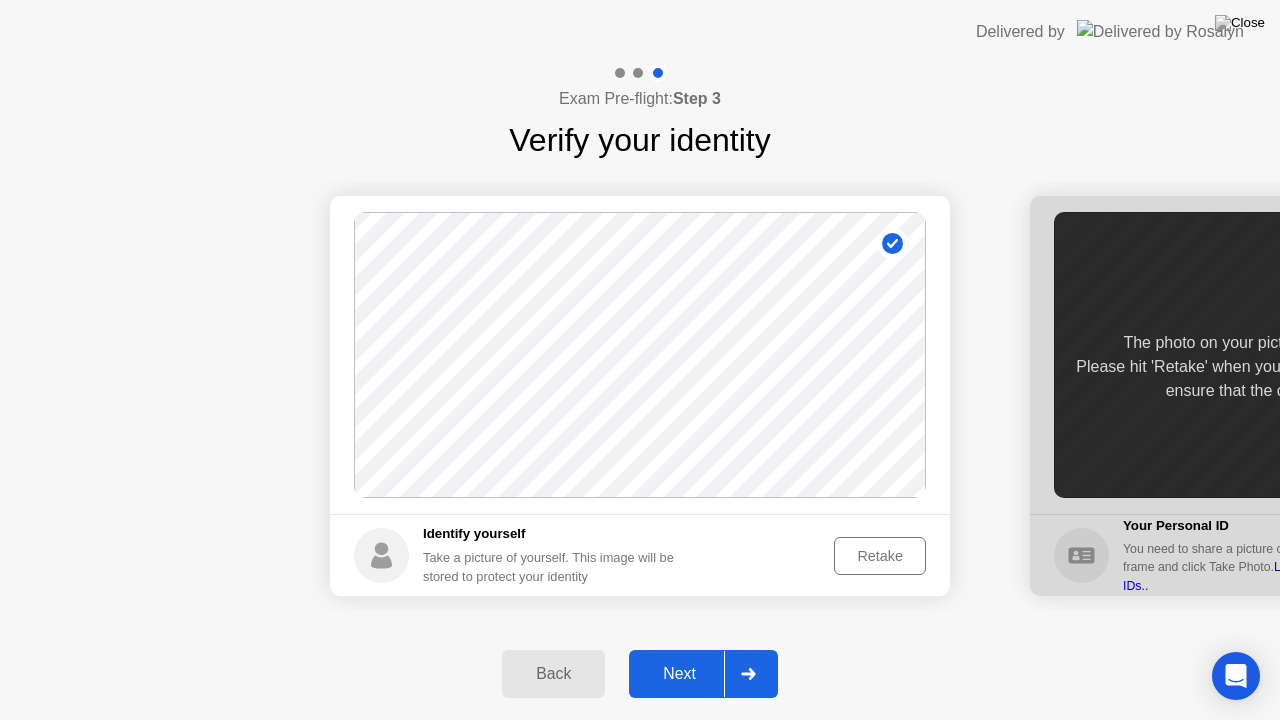 click on "Next" 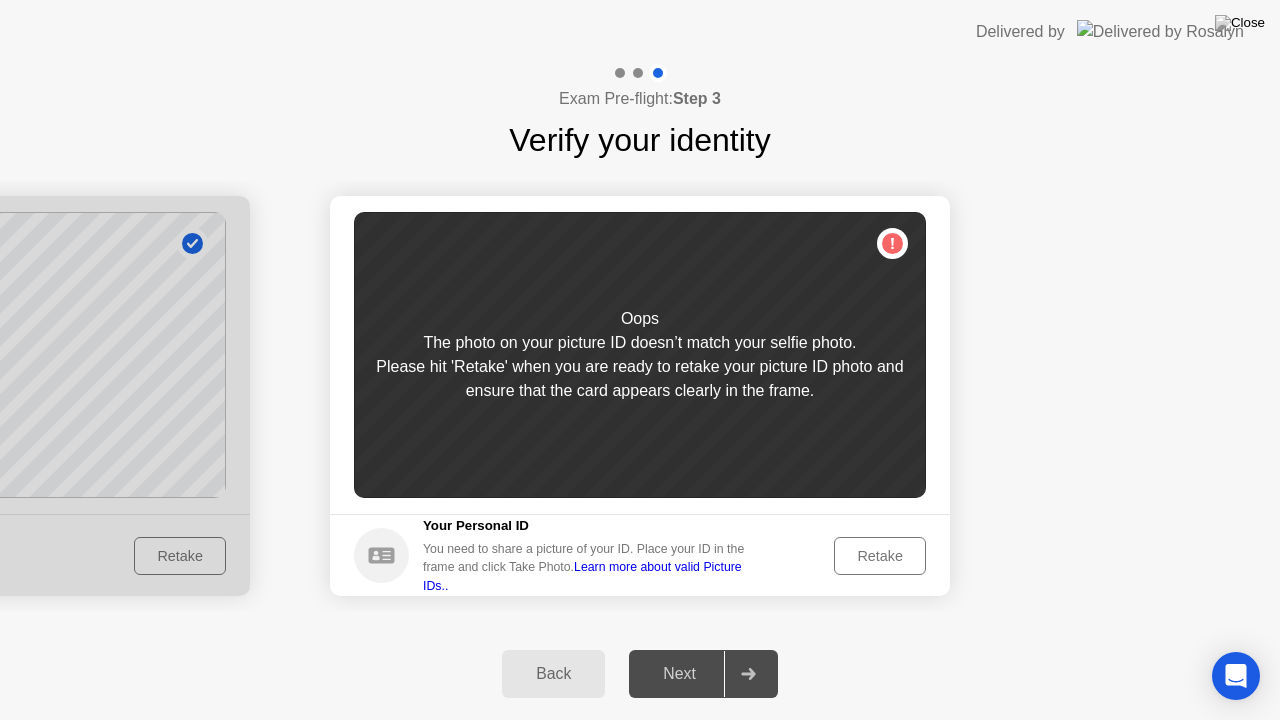 click on "Retake" 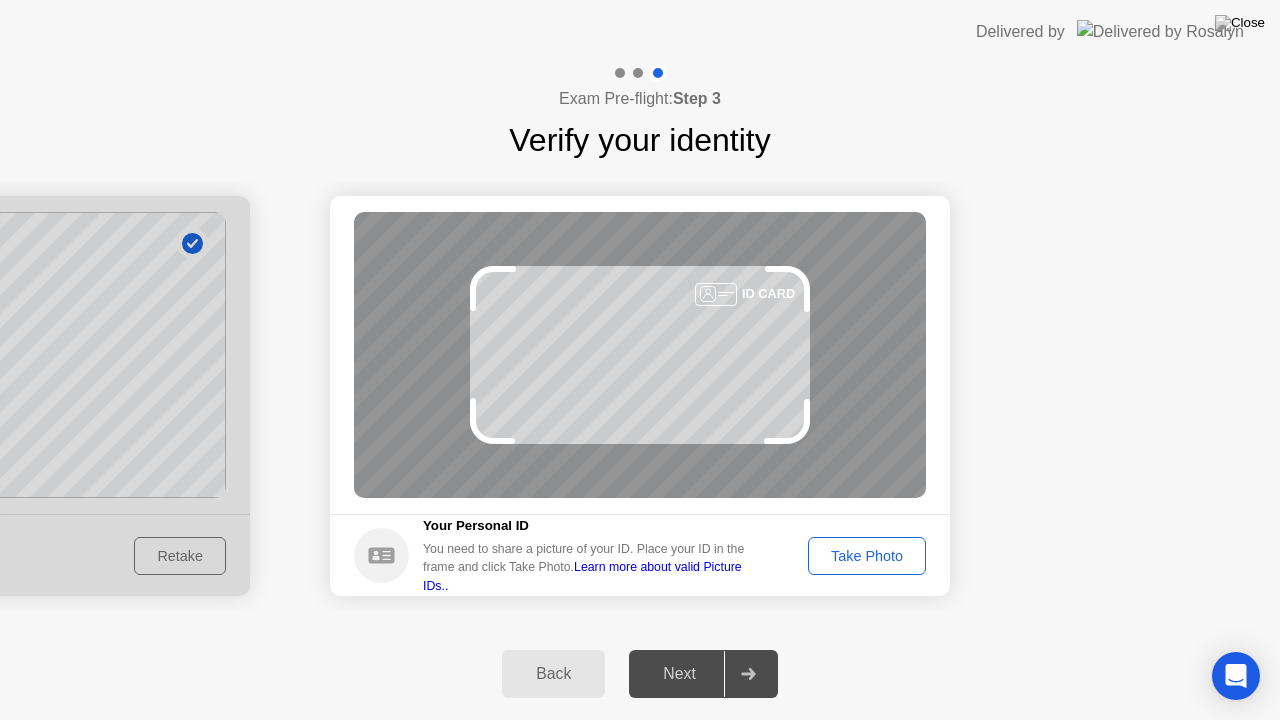 click on "Take Photo" 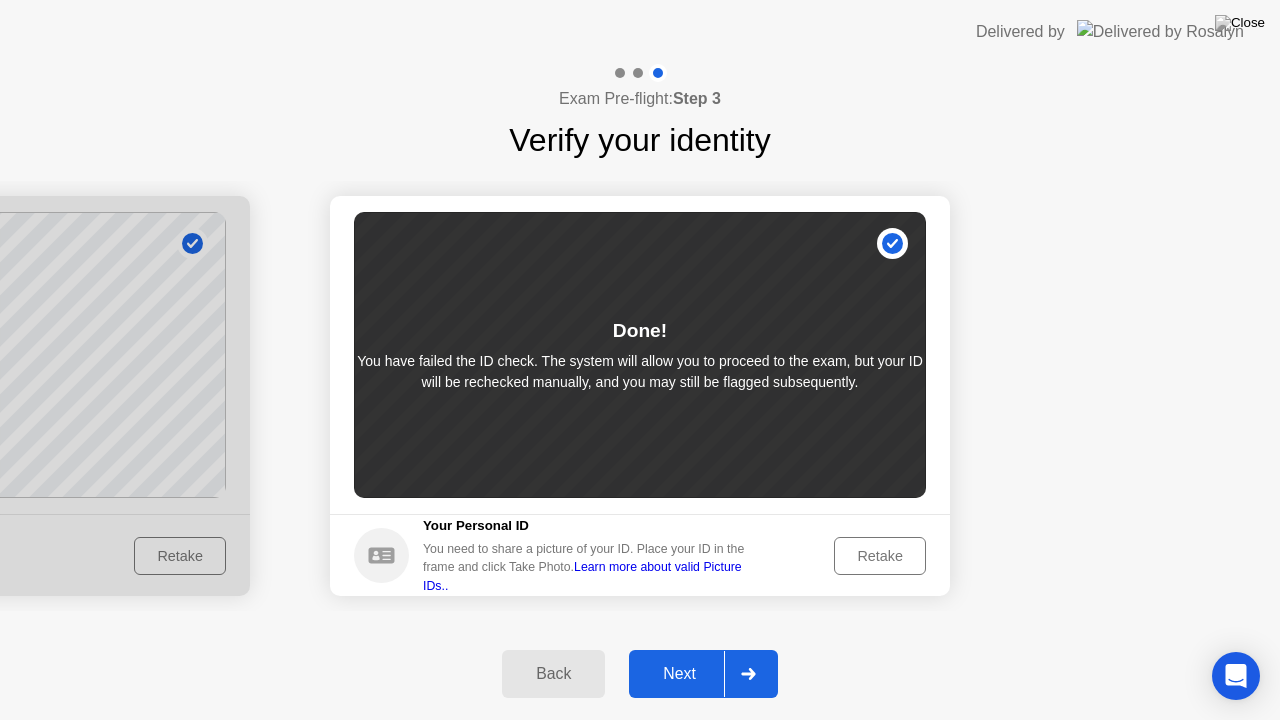 click on "Next" 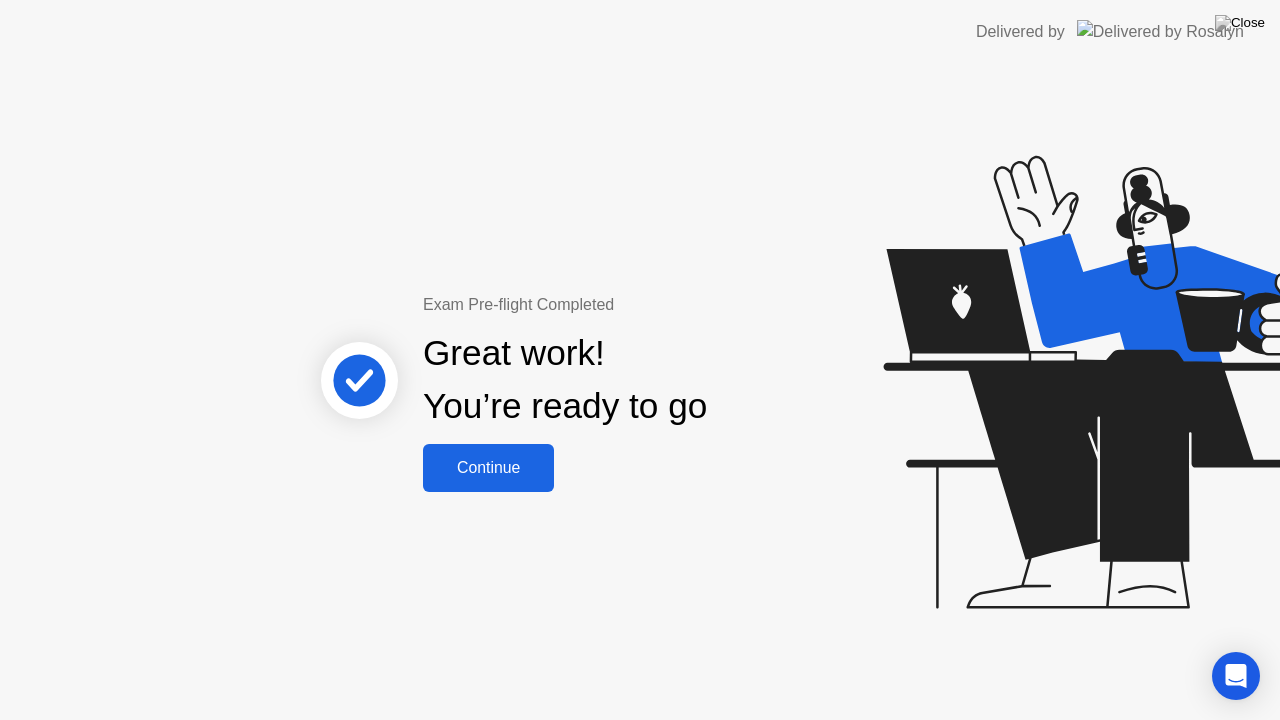click on "Continue" 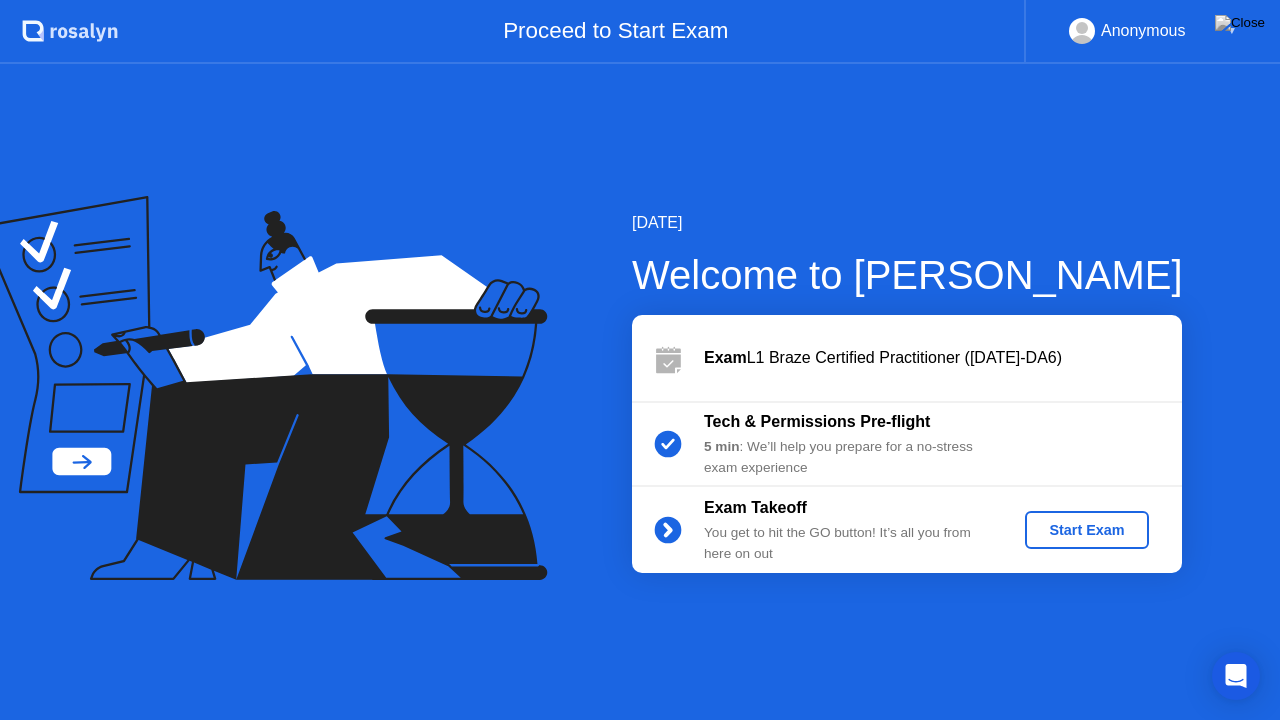 click on "Start Exam" 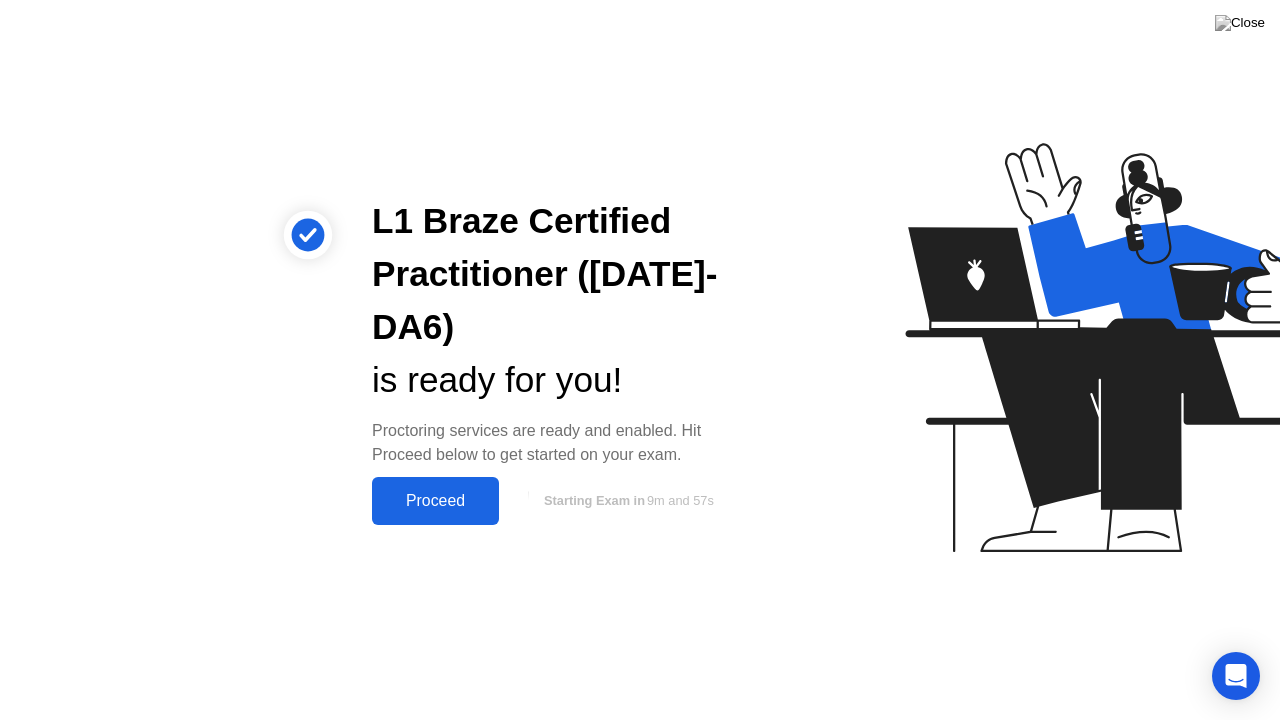 click on "Proceed" 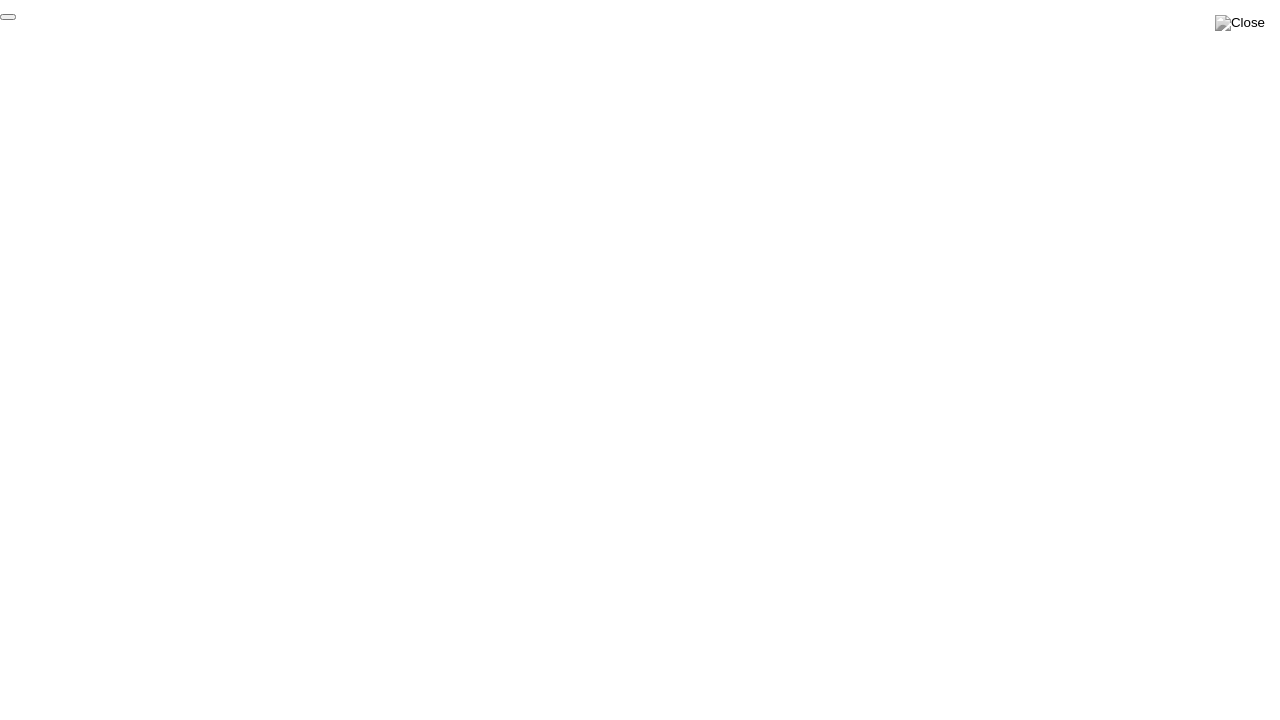click on "End Proctoring Session" 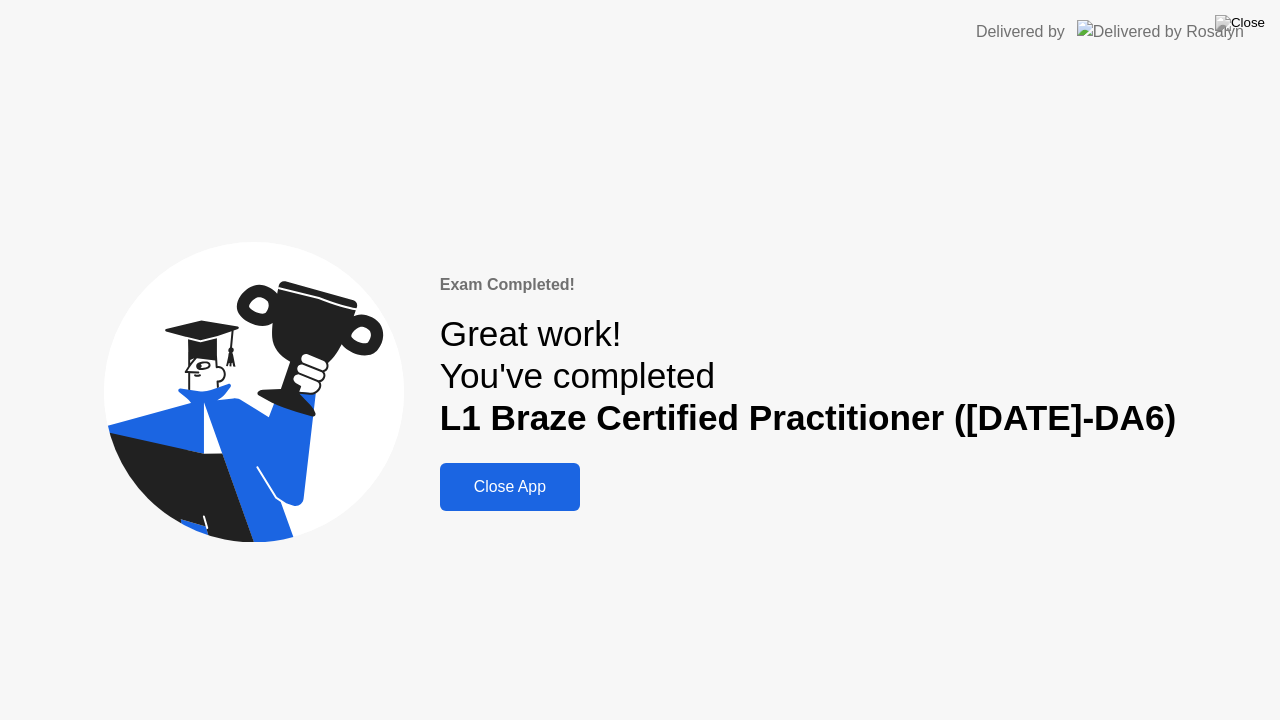 click on "Close App" 